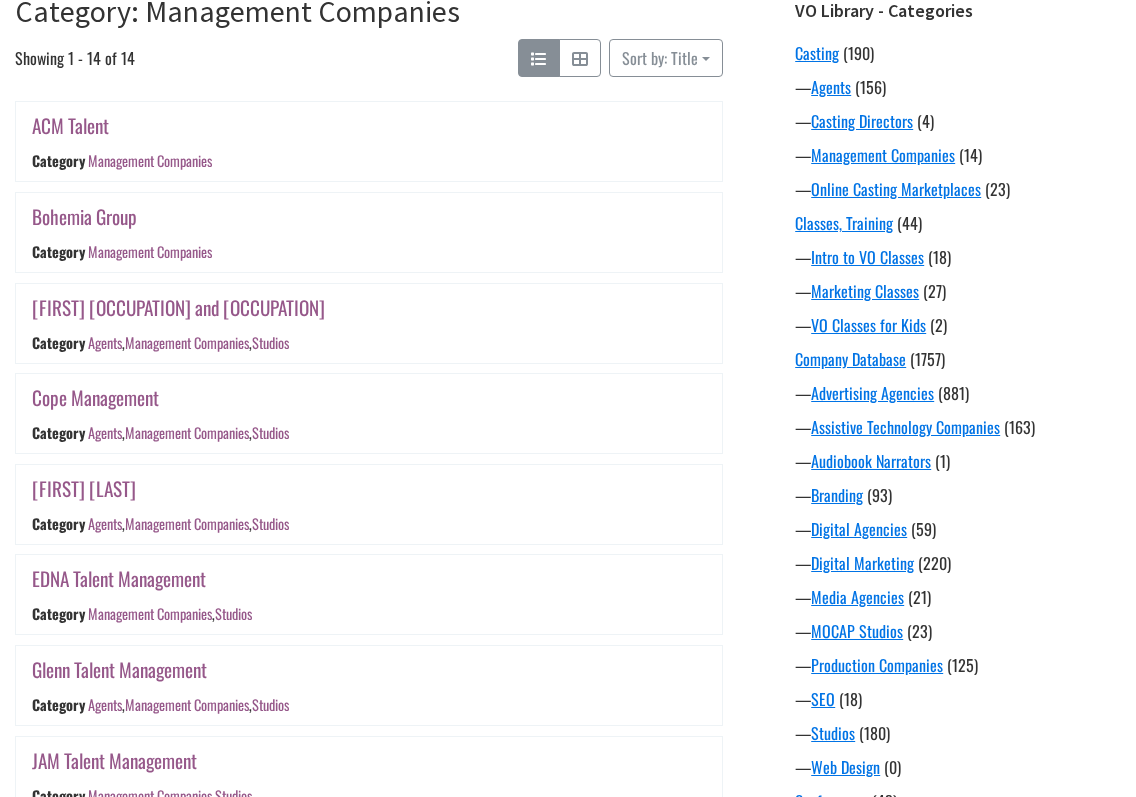 scroll, scrollTop: 400, scrollLeft: 0, axis: vertical 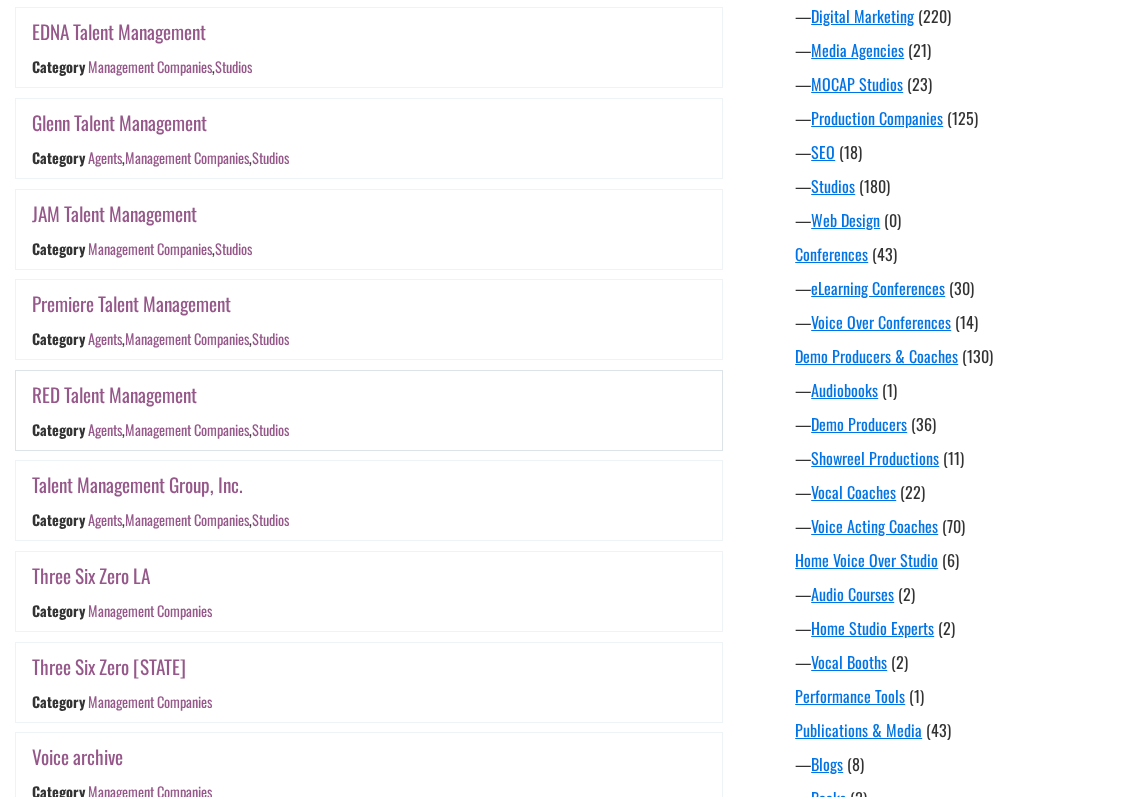 drag, startPoint x: 163, startPoint y: 390, endPoint x: 199, endPoint y: 399, distance: 37.107952 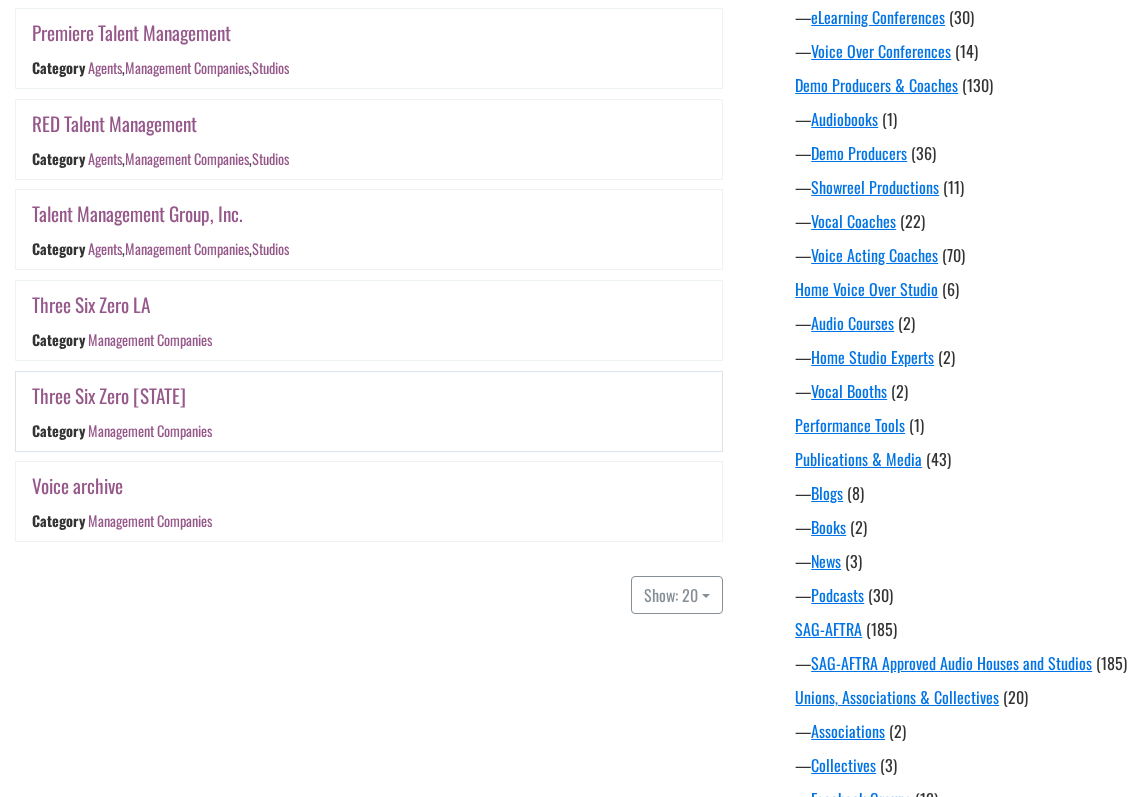 scroll, scrollTop: 1200, scrollLeft: 0, axis: vertical 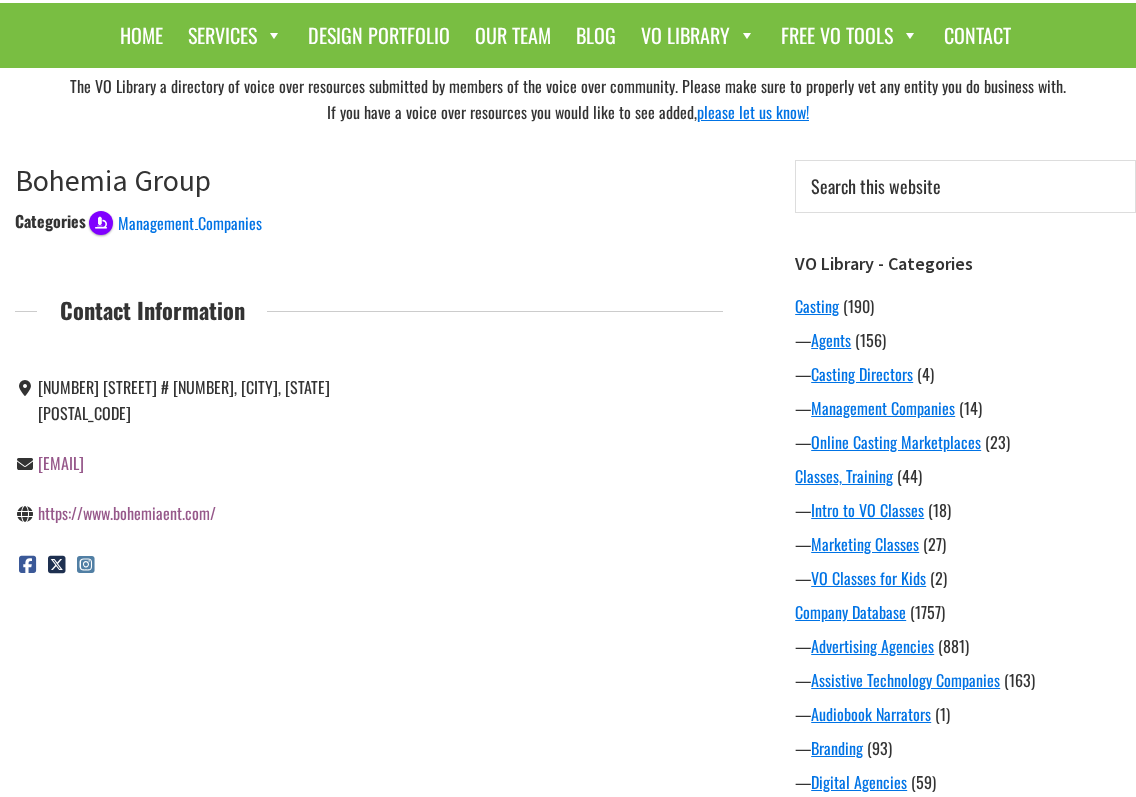 click on "https://www.bohemiaent.com/" at bounding box center (127, 513) 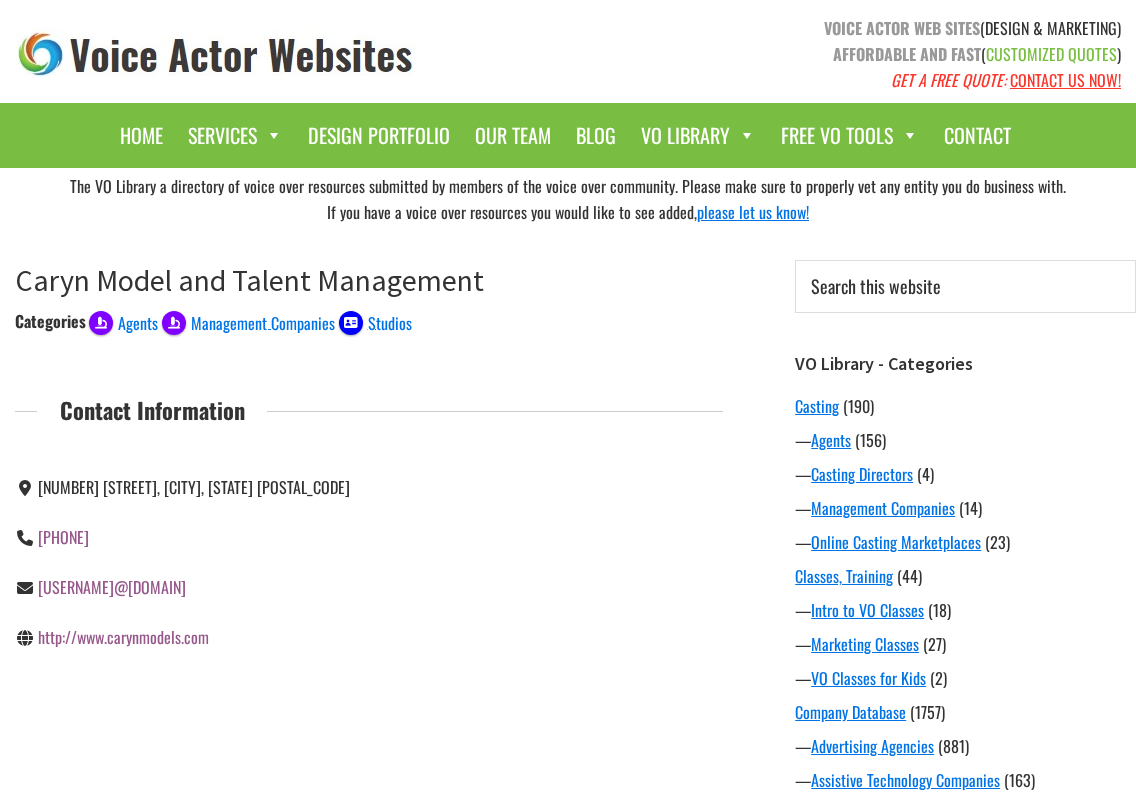 scroll, scrollTop: 0, scrollLeft: 0, axis: both 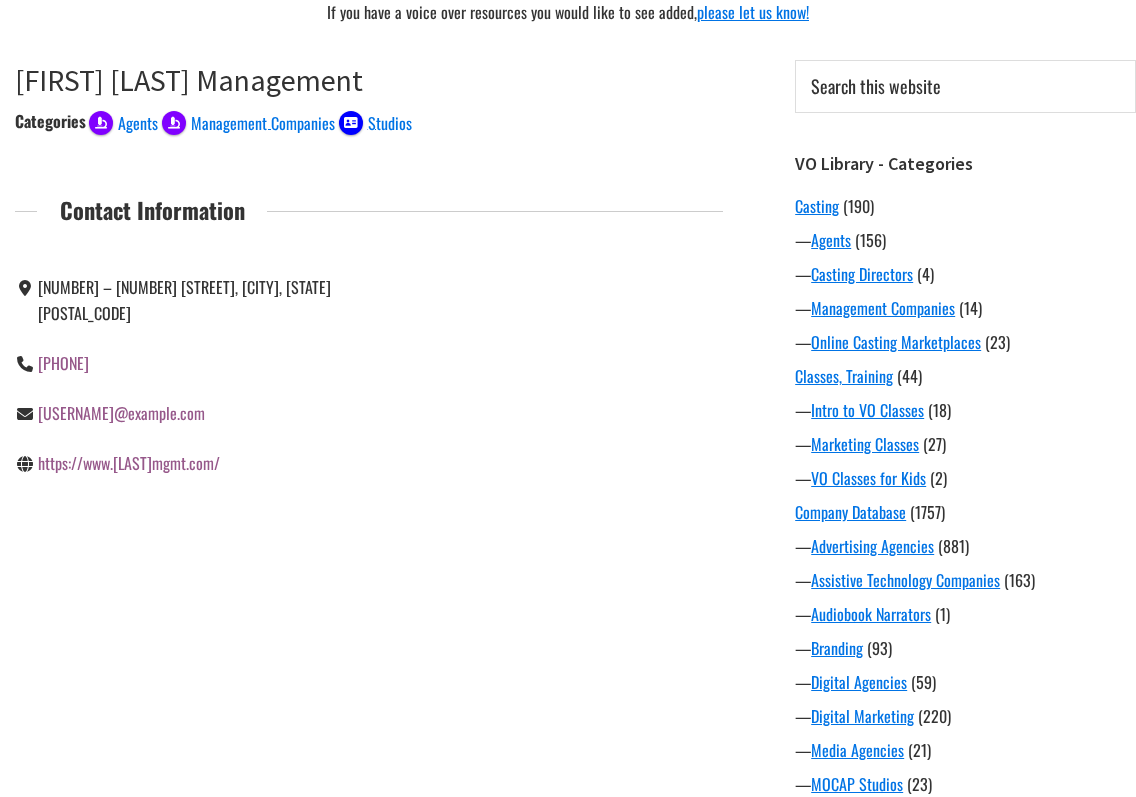 click on "https://www.[LAST]mgmt.com/" at bounding box center [129, 463] 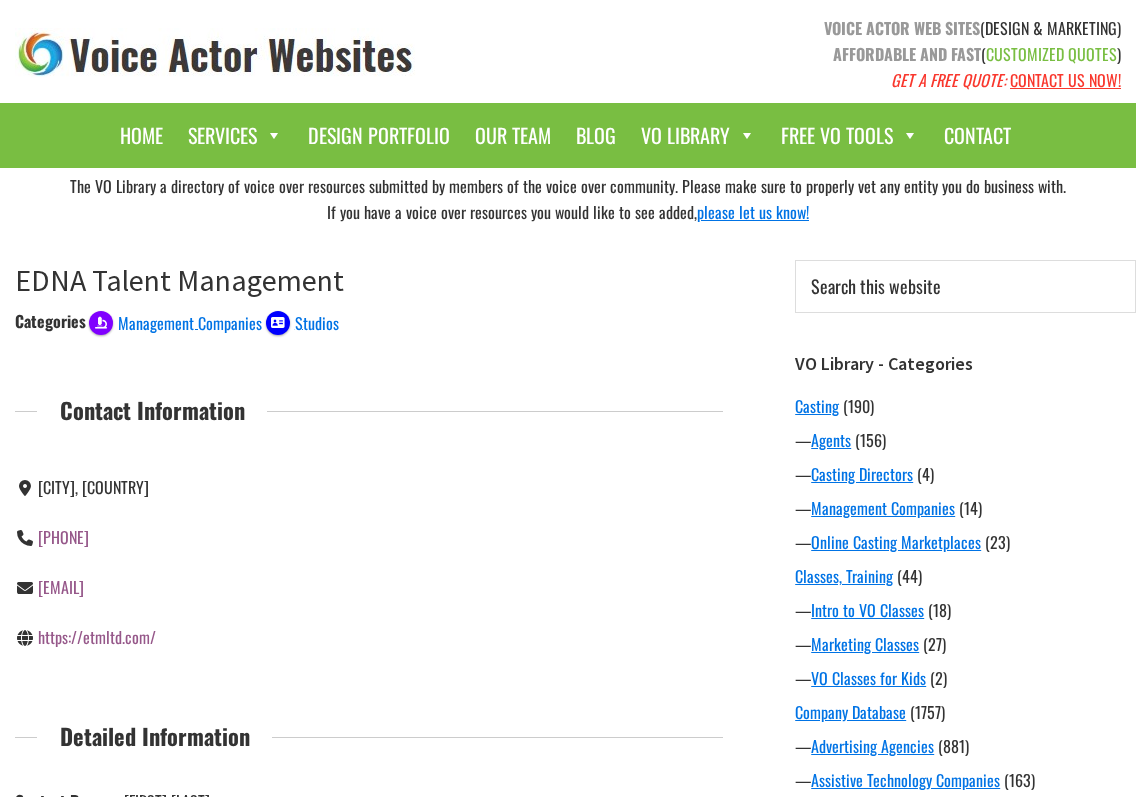 scroll, scrollTop: 0, scrollLeft: 0, axis: both 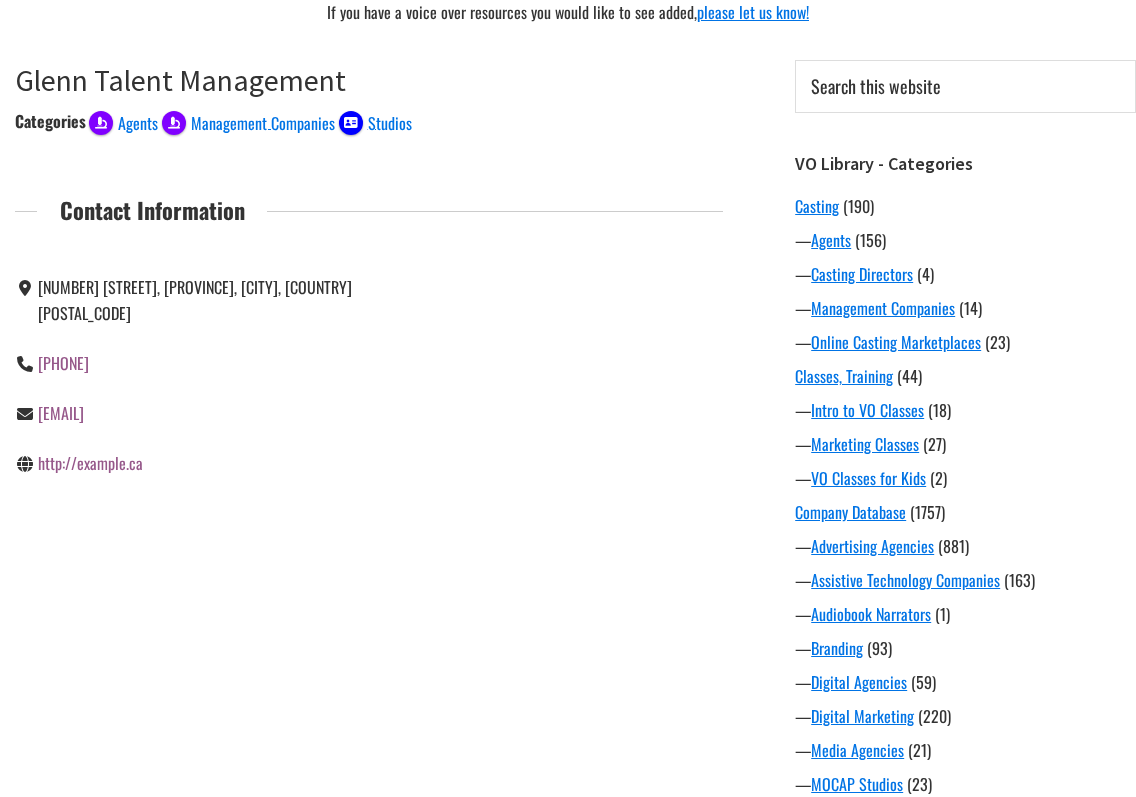 click on "http://example.ca" at bounding box center [90, 463] 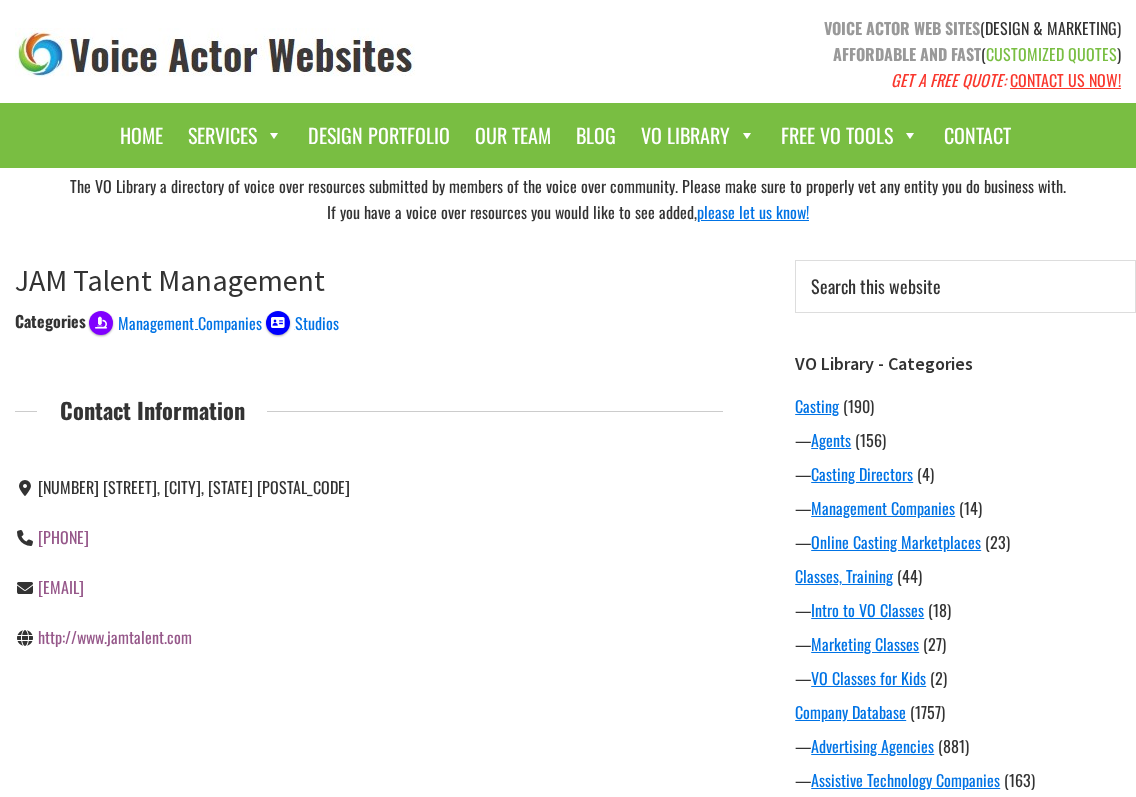 scroll, scrollTop: 0, scrollLeft: 0, axis: both 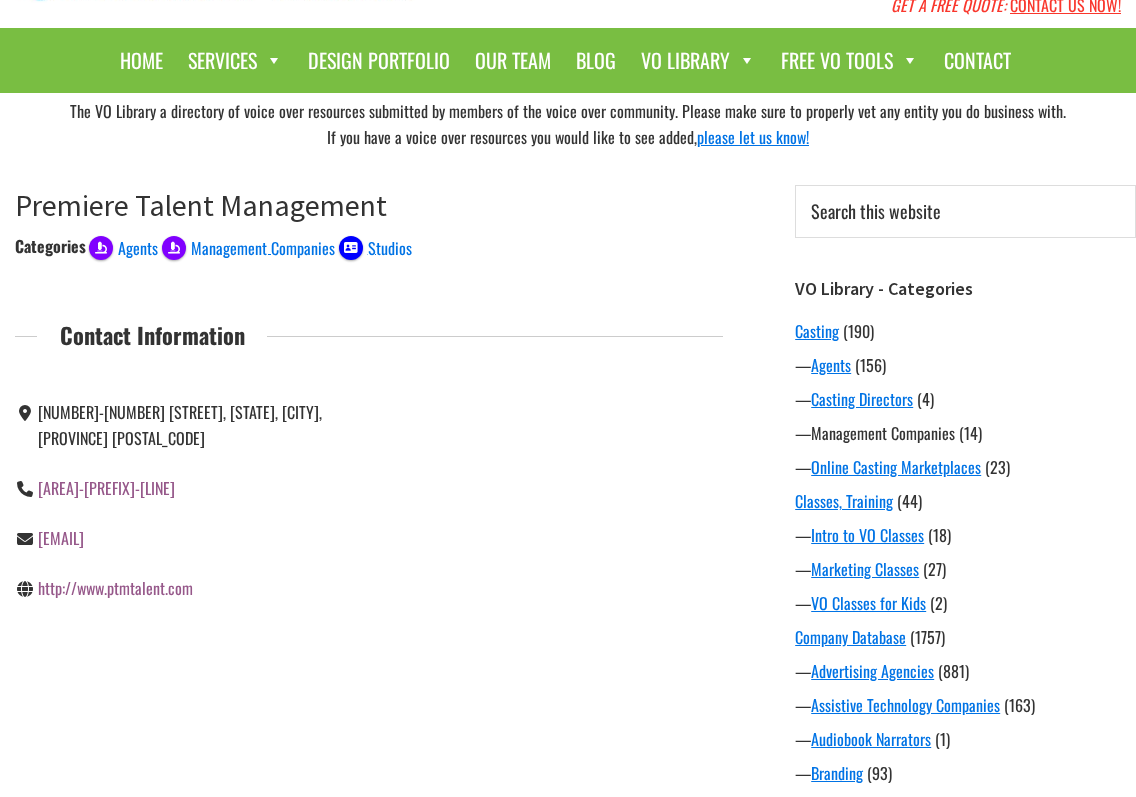 click on "Management Companies" at bounding box center [883, 433] 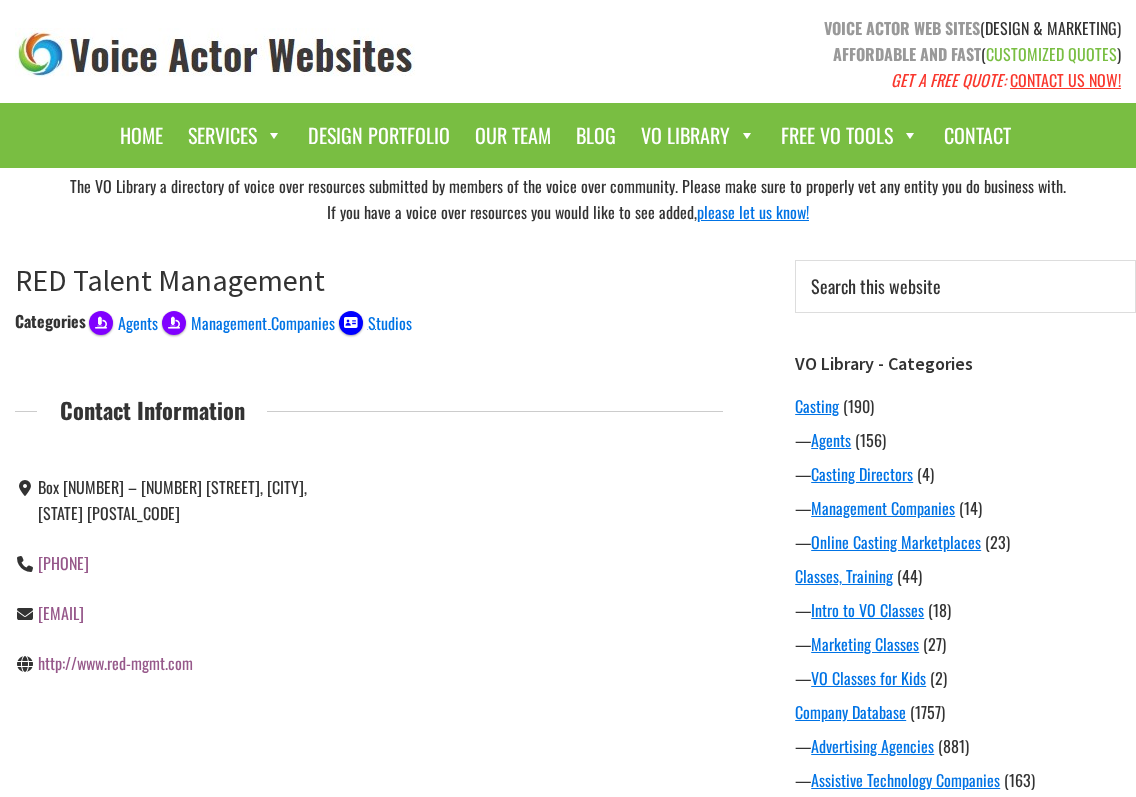 scroll, scrollTop: 0, scrollLeft: 0, axis: both 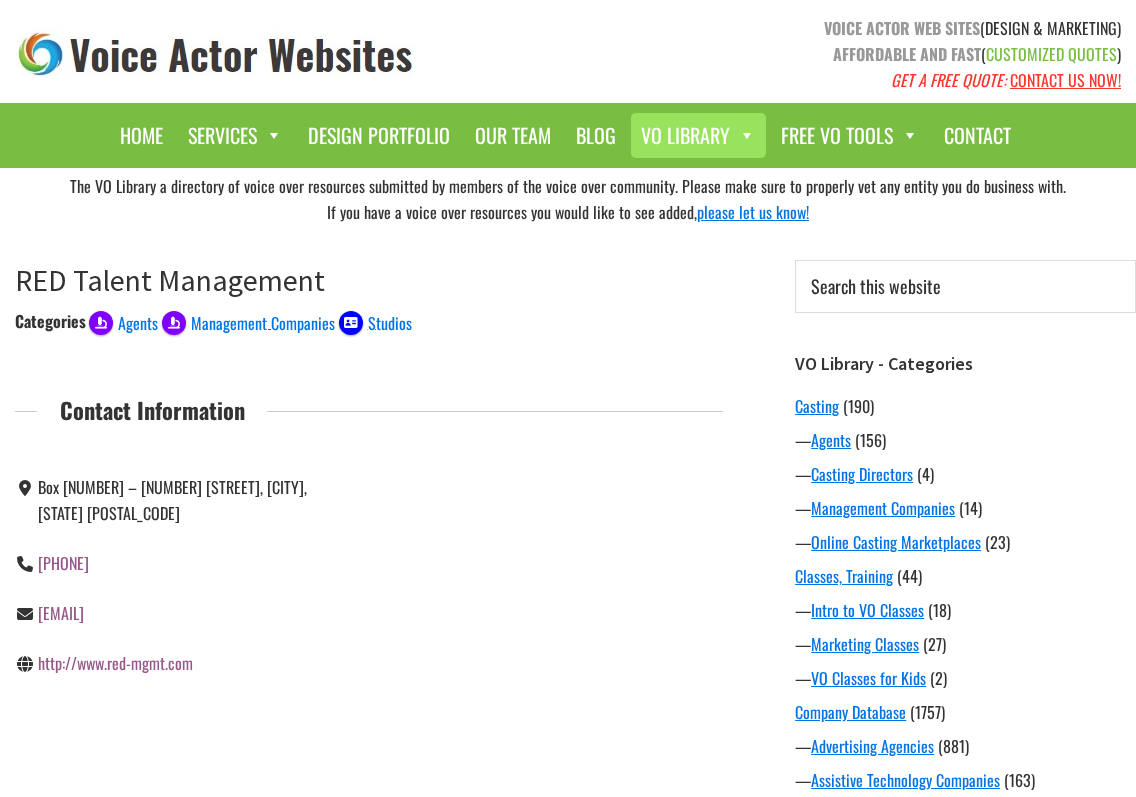 drag, startPoint x: 590, startPoint y: 299, endPoint x: 741, endPoint y: 143, distance: 217.11057 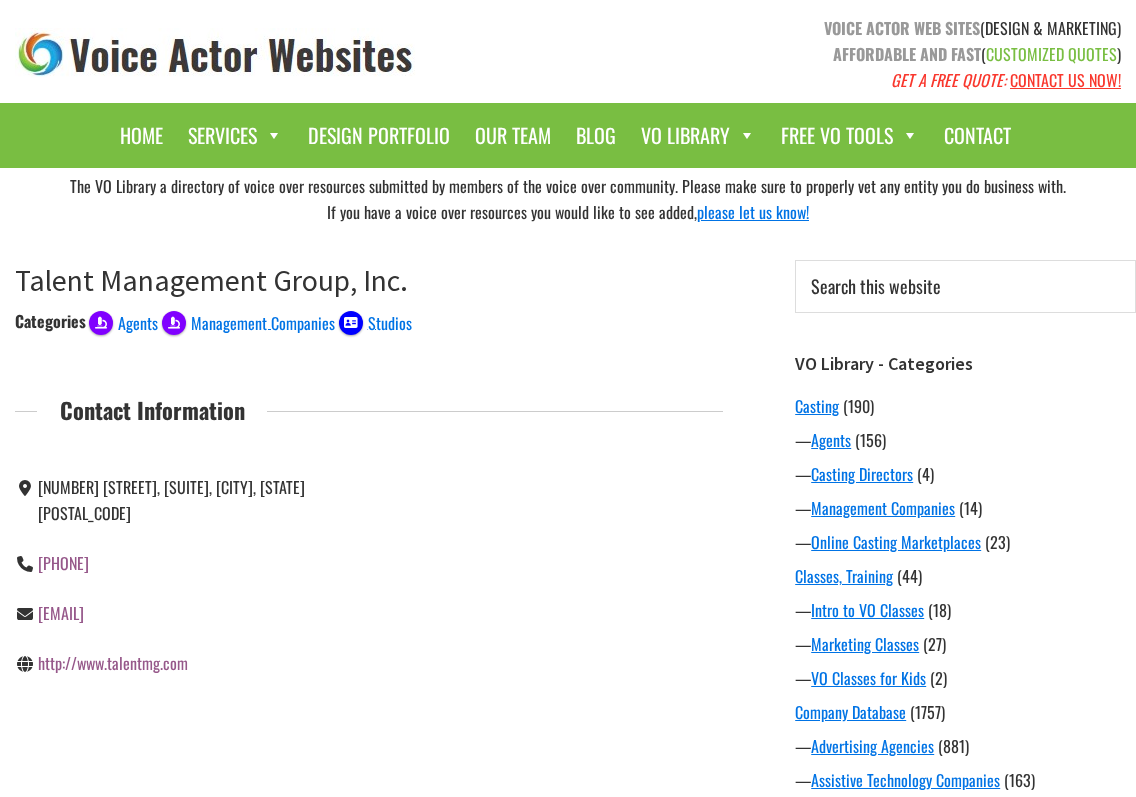 scroll, scrollTop: 0, scrollLeft: 0, axis: both 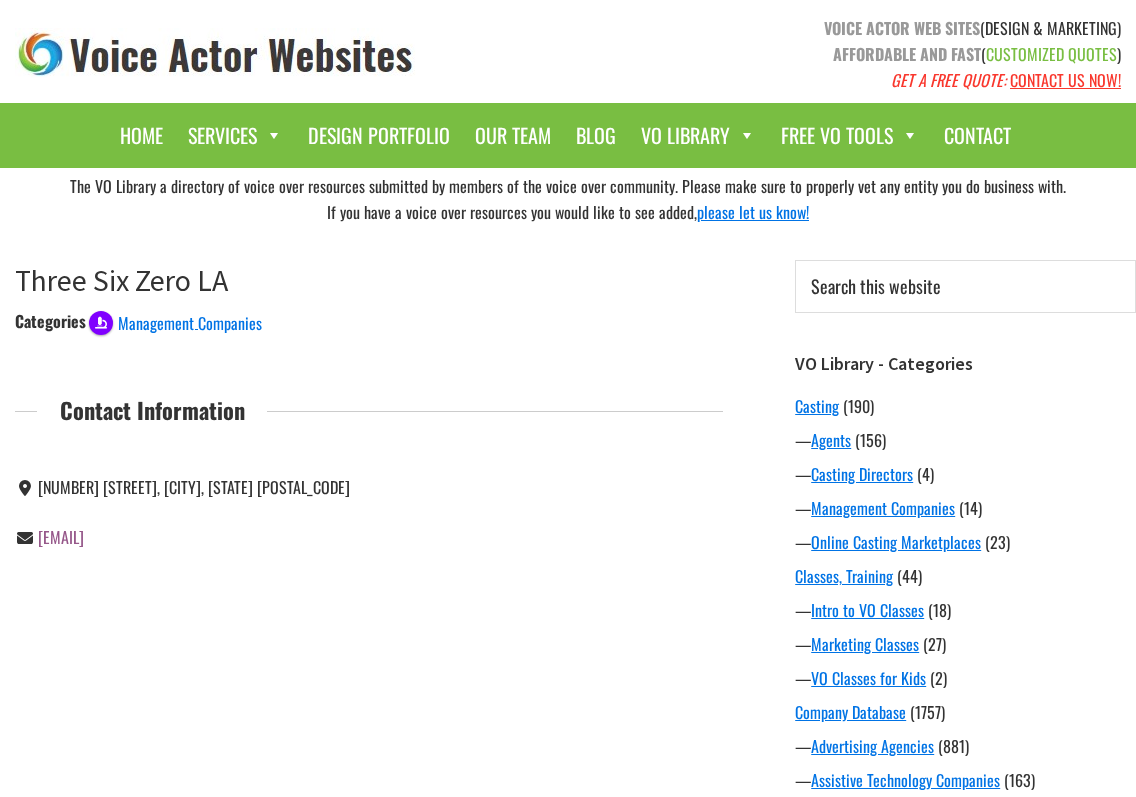 drag, startPoint x: 210, startPoint y: 535, endPoint x: 64, endPoint y: 535, distance: 146 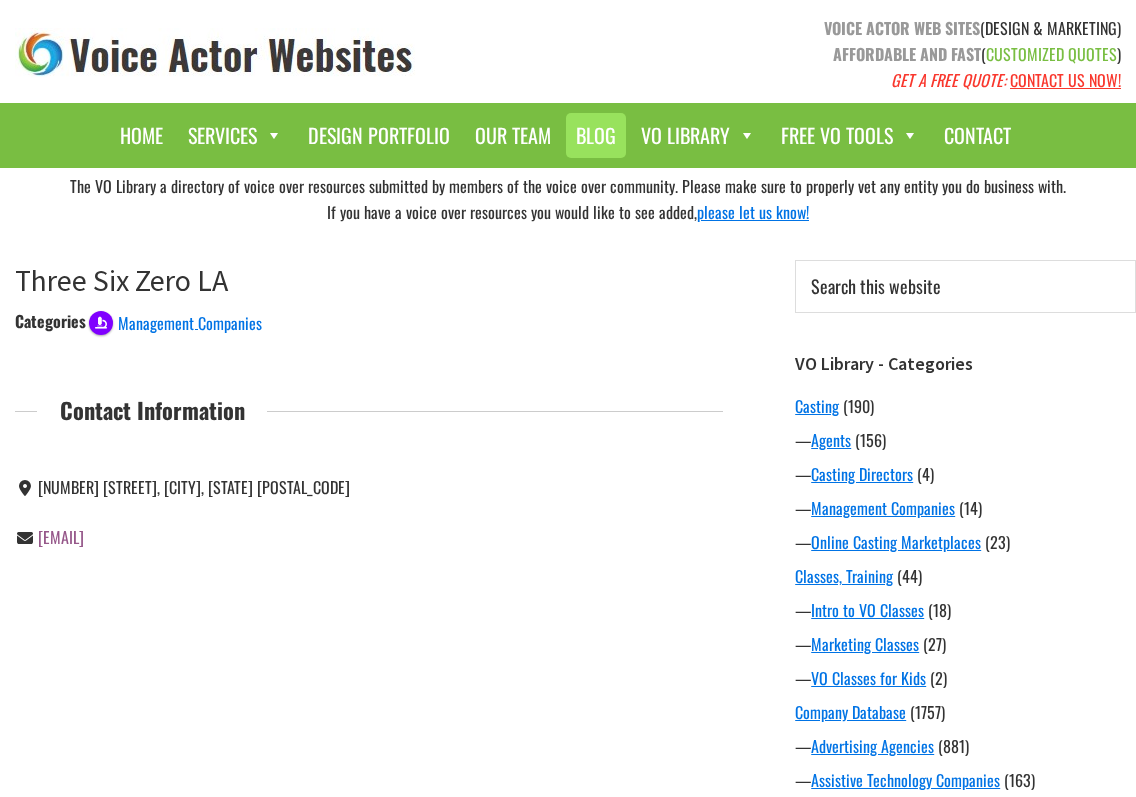 drag, startPoint x: 437, startPoint y: 272, endPoint x: 579, endPoint y: 151, distance: 186.56099 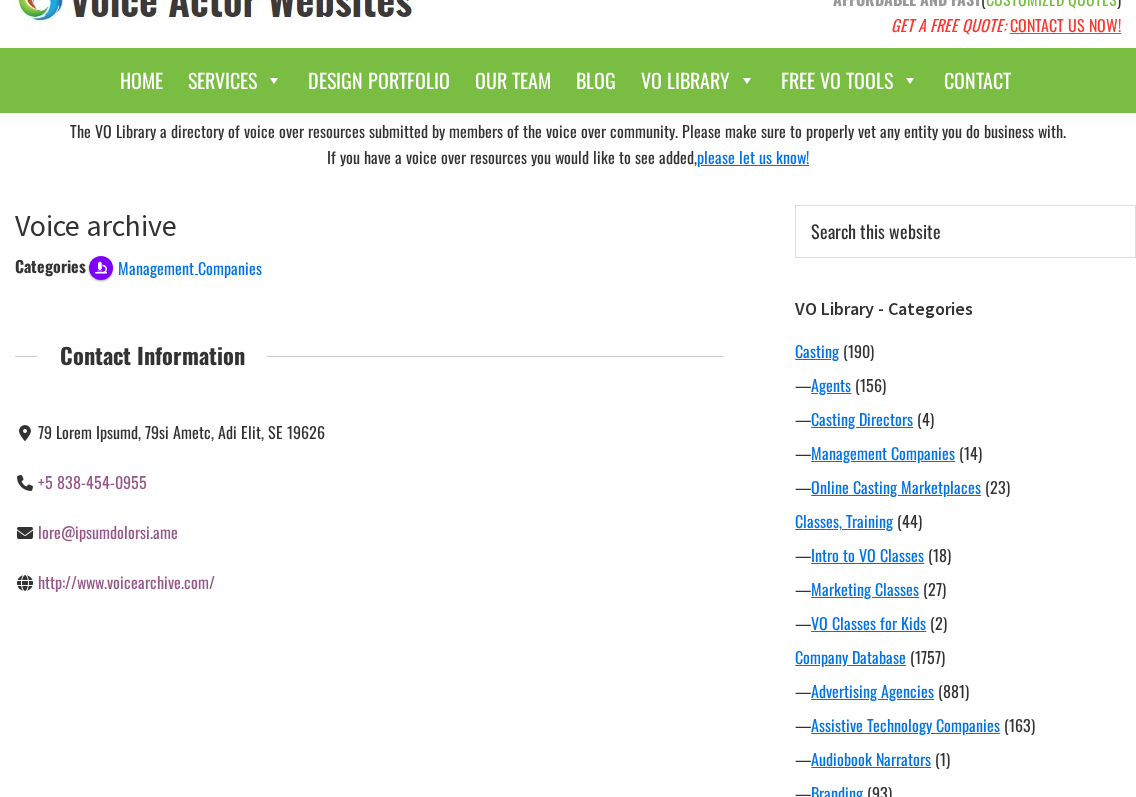 scroll, scrollTop: 100, scrollLeft: 0, axis: vertical 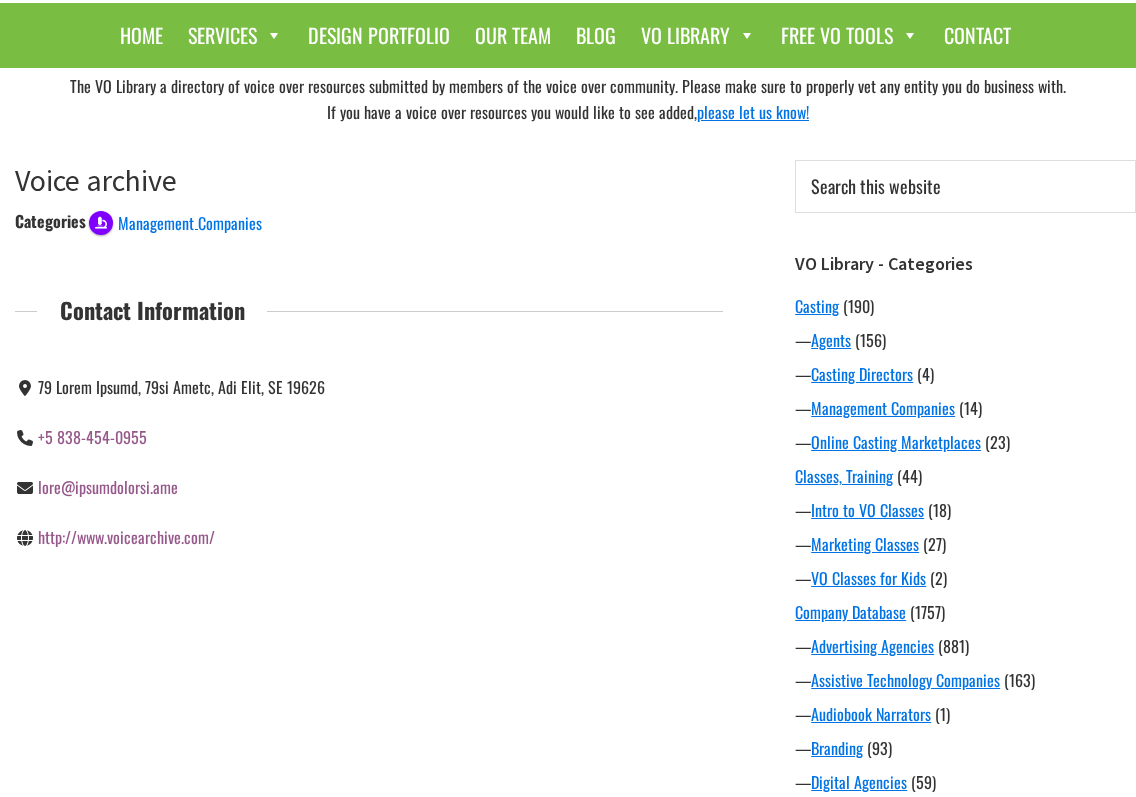 click on "http://www.voicearchive.com/" at bounding box center (126, 537) 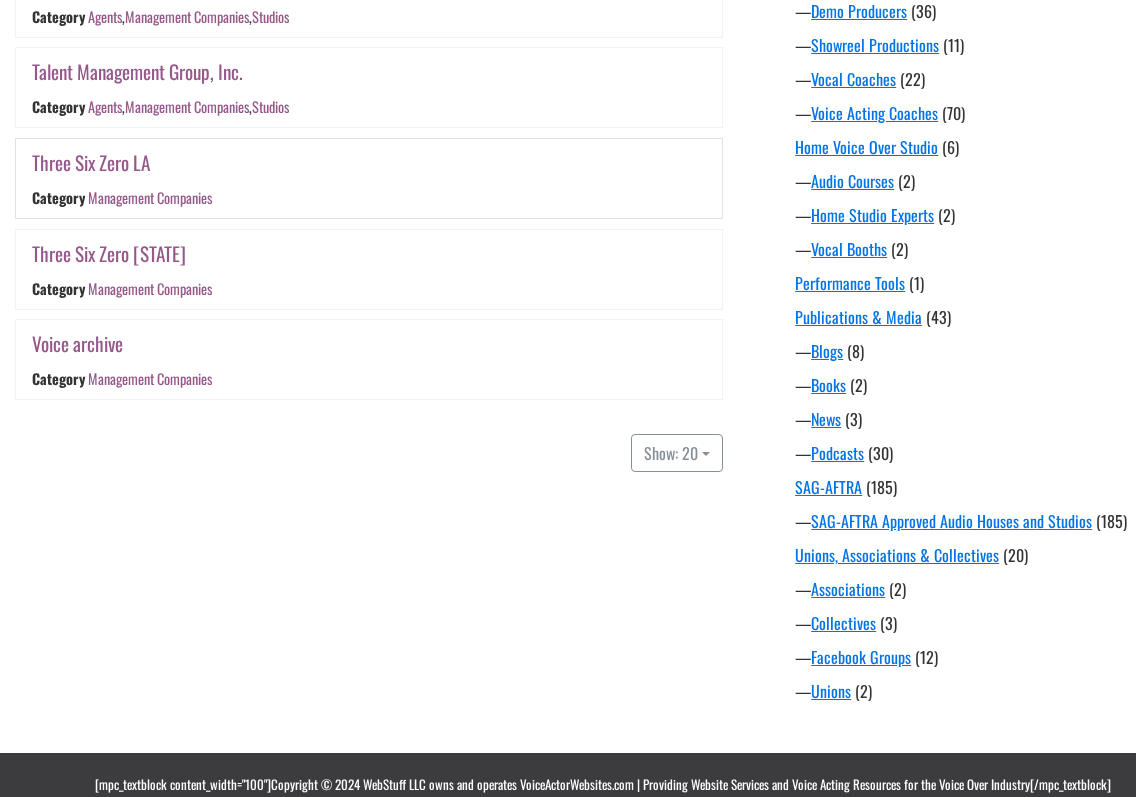 scroll, scrollTop: 1375, scrollLeft: 0, axis: vertical 